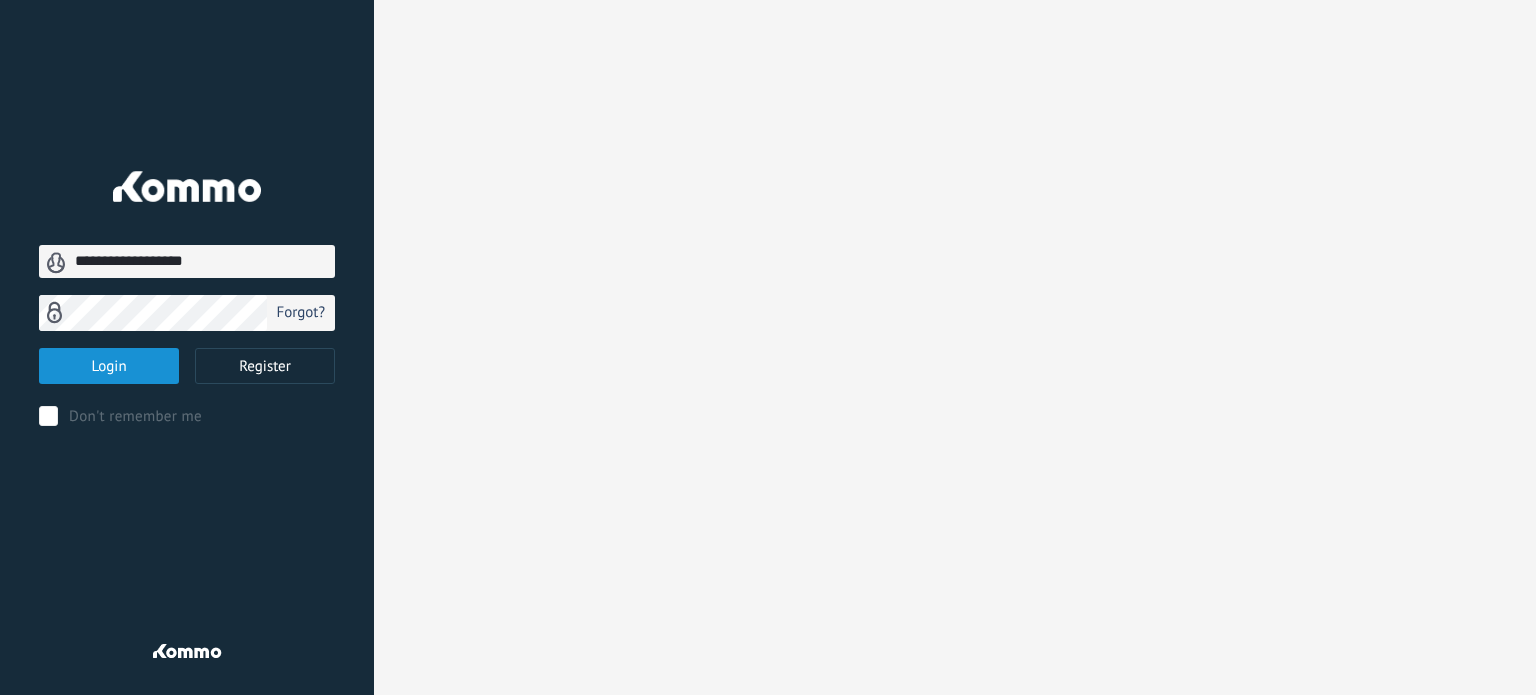 scroll, scrollTop: 319, scrollLeft: 0, axis: vertical 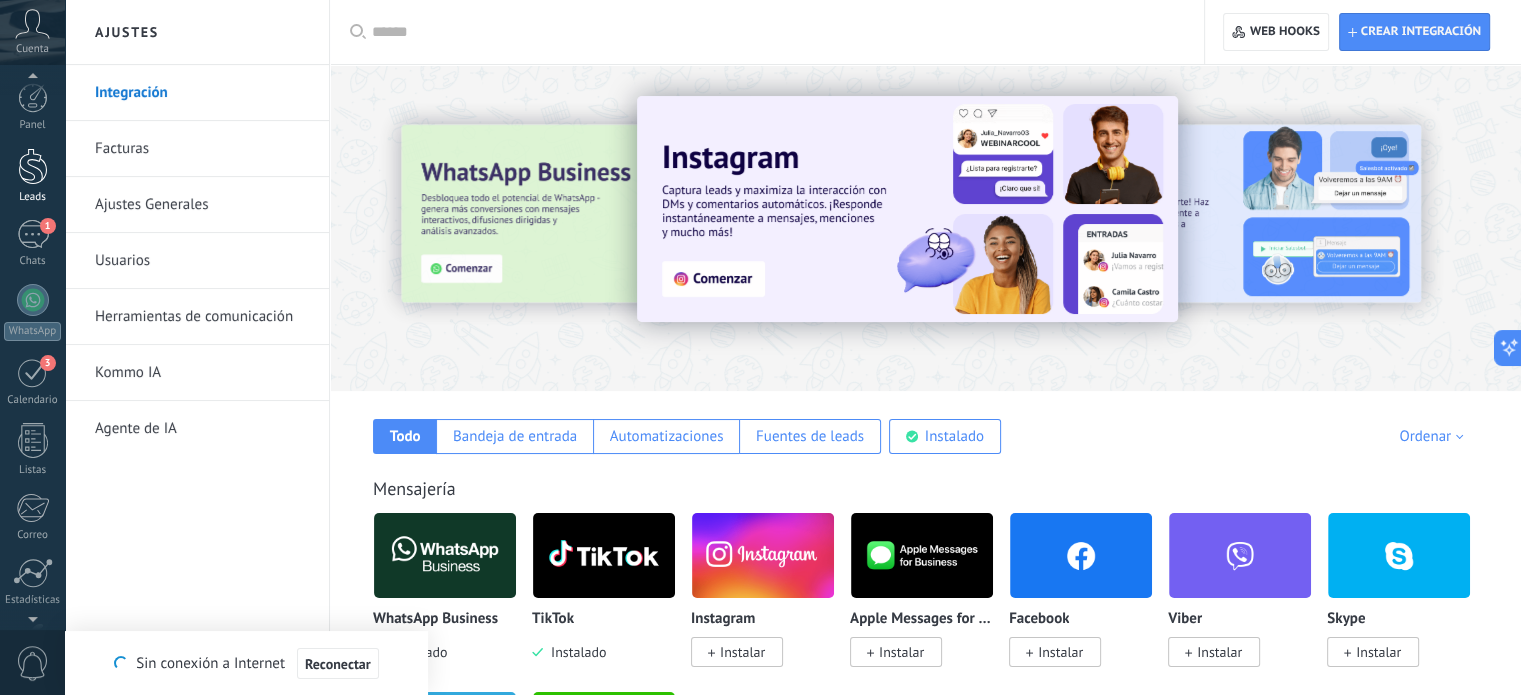 click at bounding box center (33, 166) 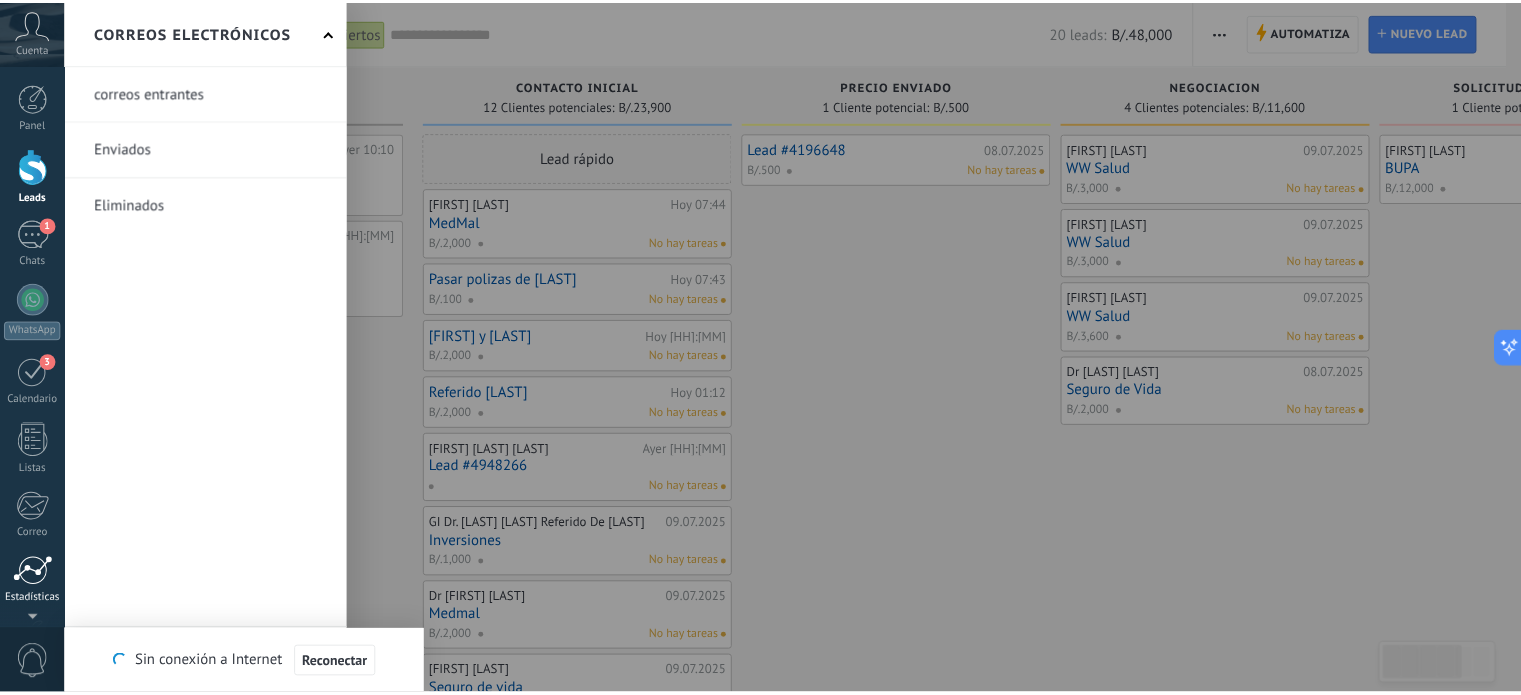 scroll, scrollTop: 136, scrollLeft: 0, axis: vertical 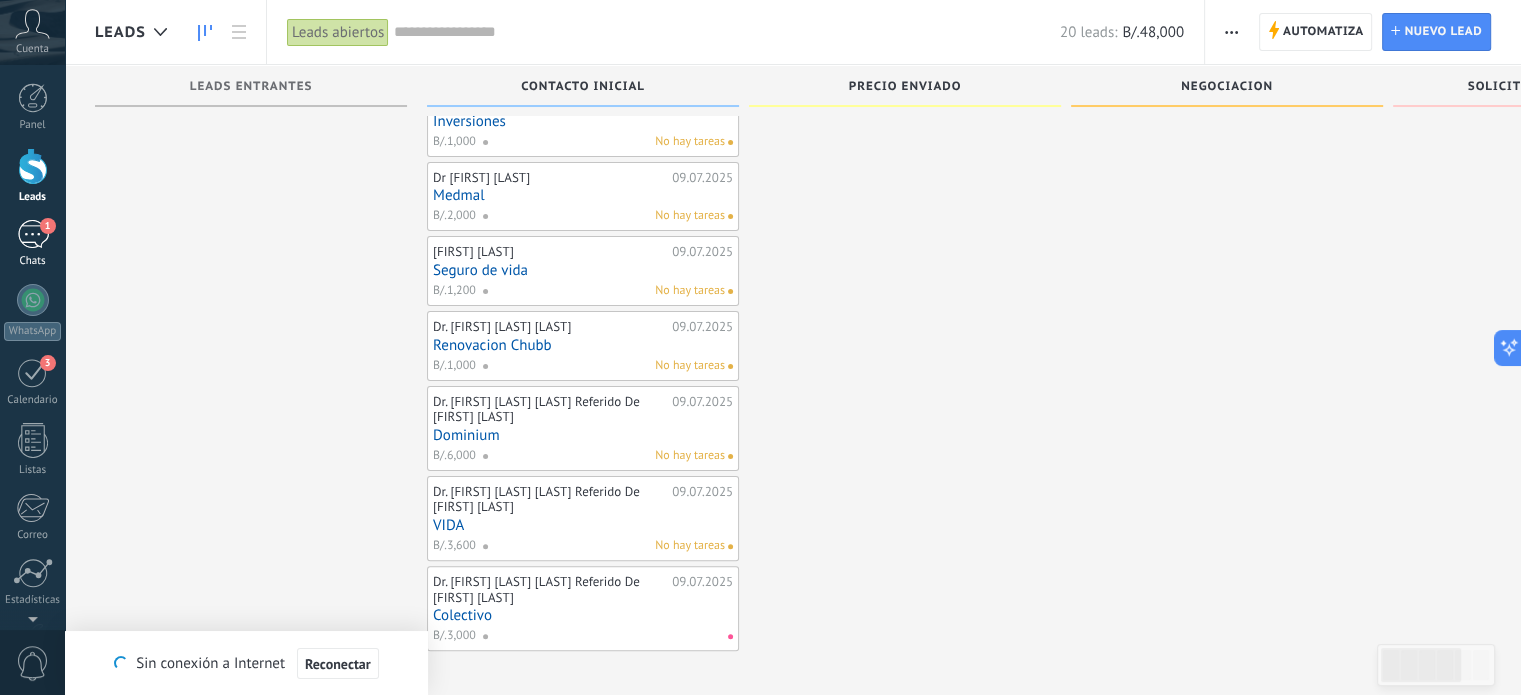 click on "1" at bounding box center (33, 234) 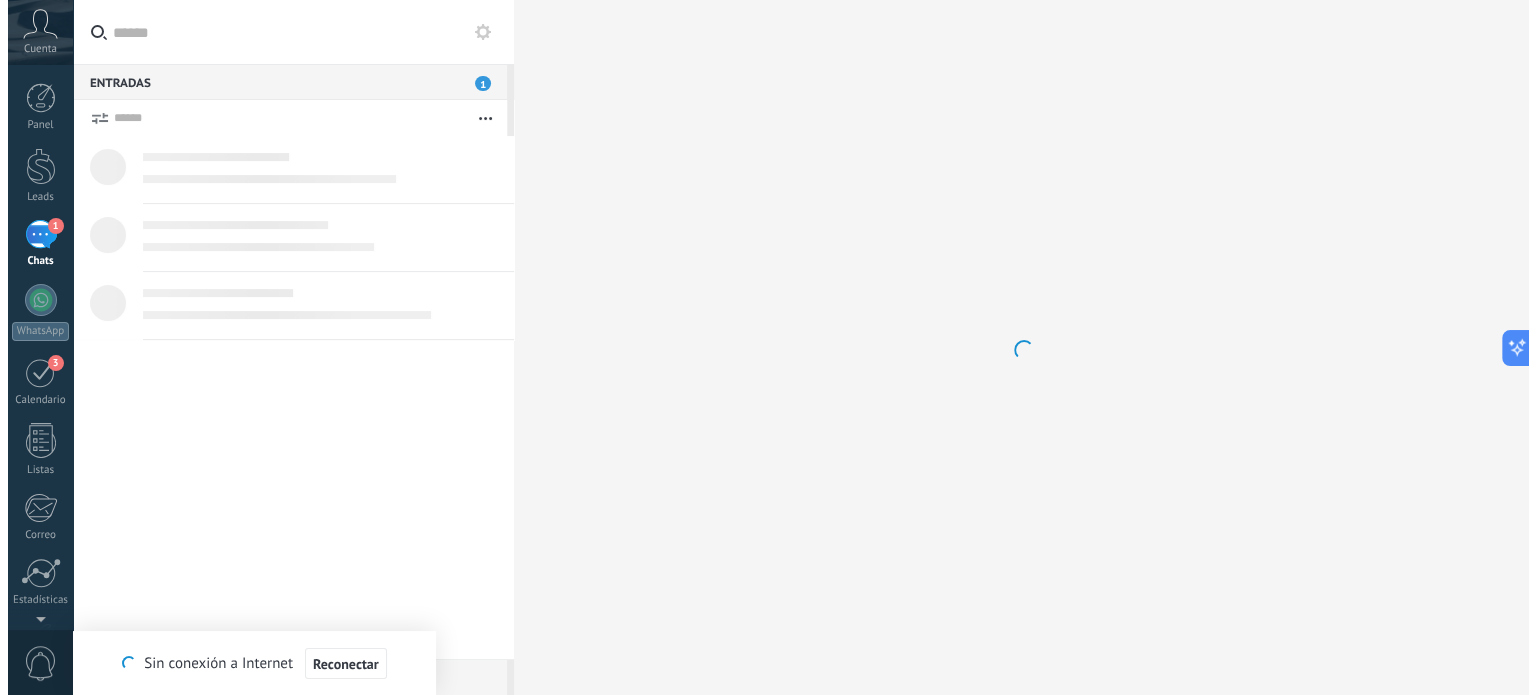 scroll, scrollTop: 0, scrollLeft: 0, axis: both 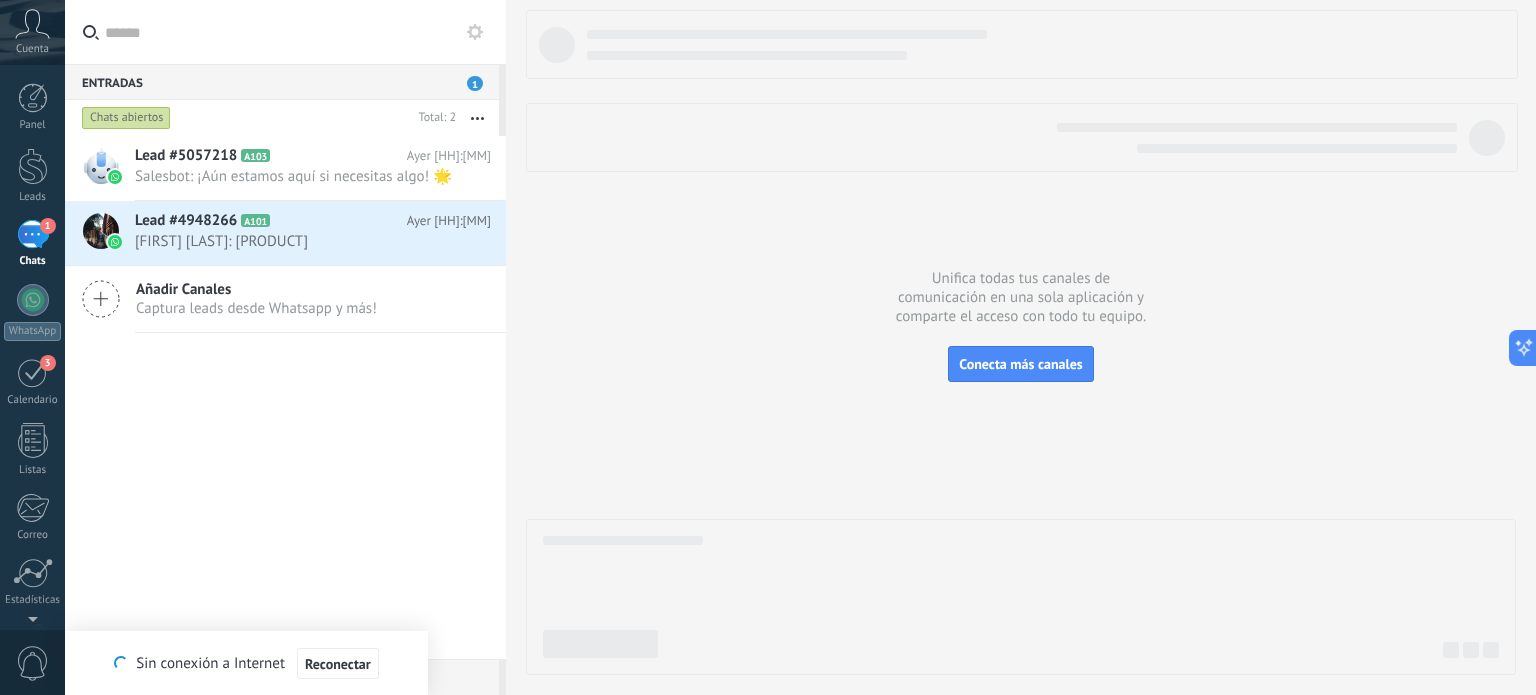 type on "*******" 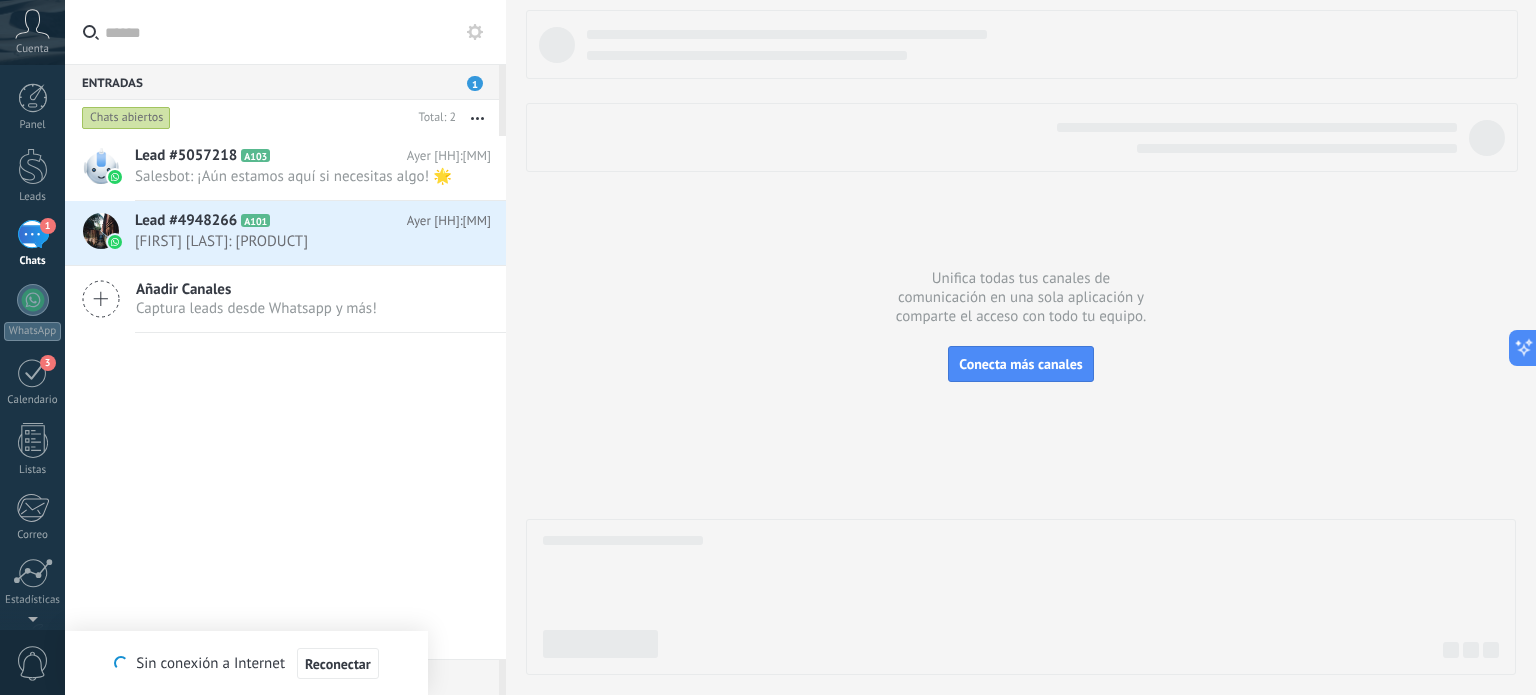 scroll, scrollTop: 19, scrollLeft: 0, axis: vertical 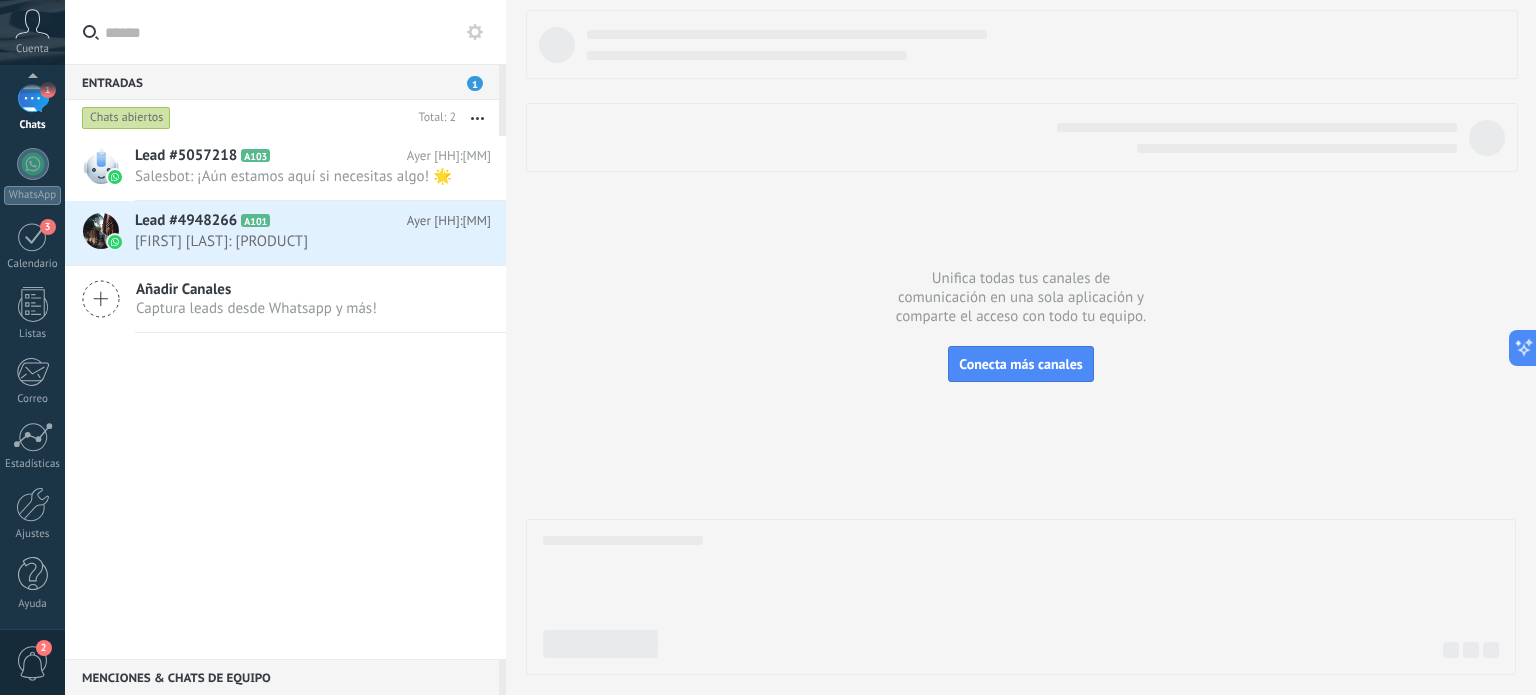 click on "Panel
Leads
1
Chats
WhatsApp
Clientes
3" at bounding box center [32, 289] 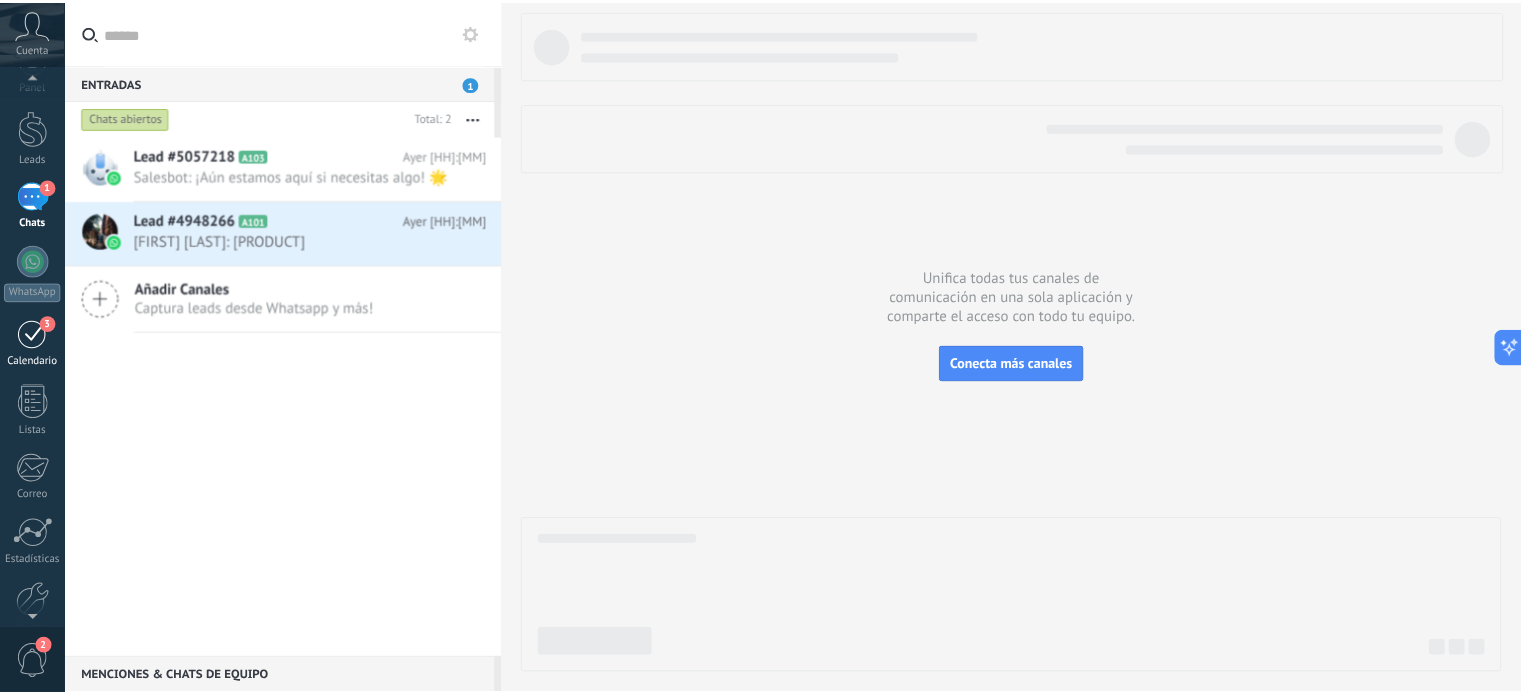 scroll, scrollTop: 0, scrollLeft: 0, axis: both 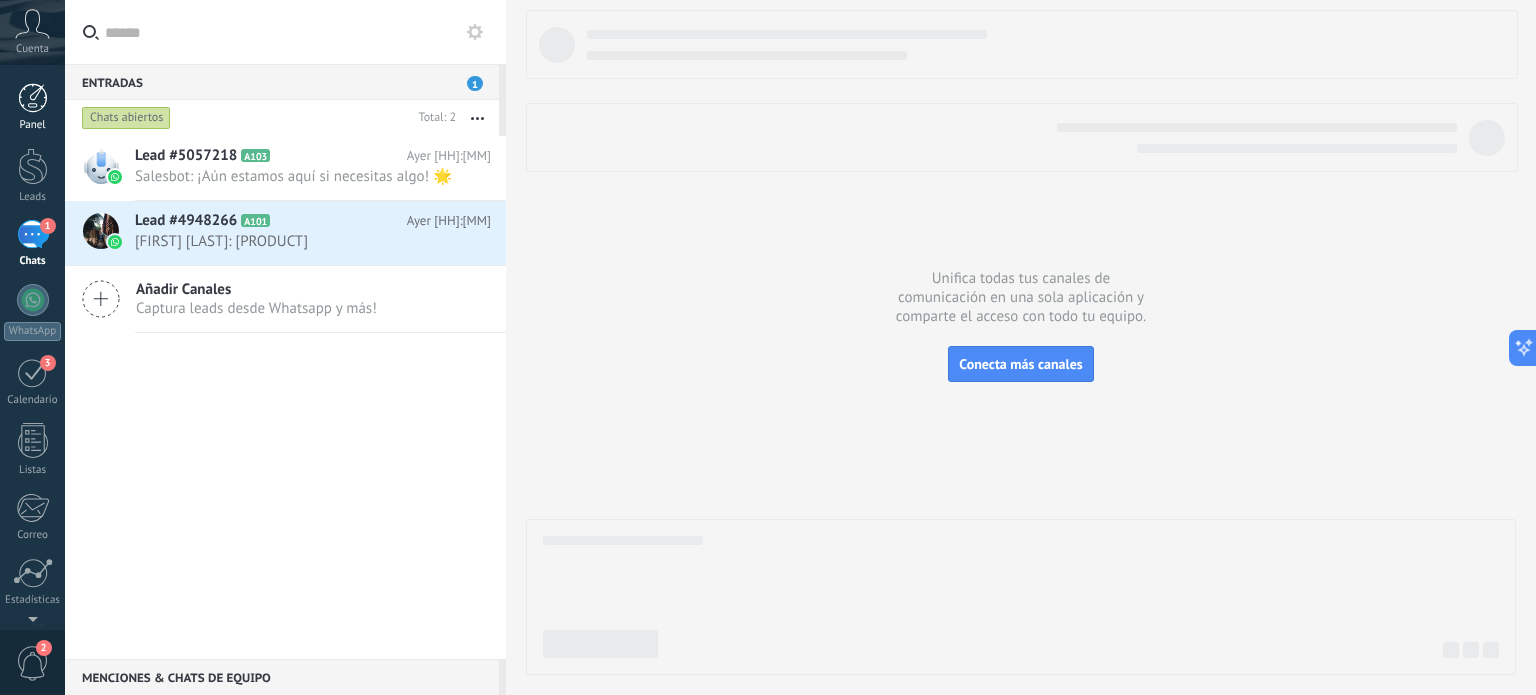 click at bounding box center (33, 98) 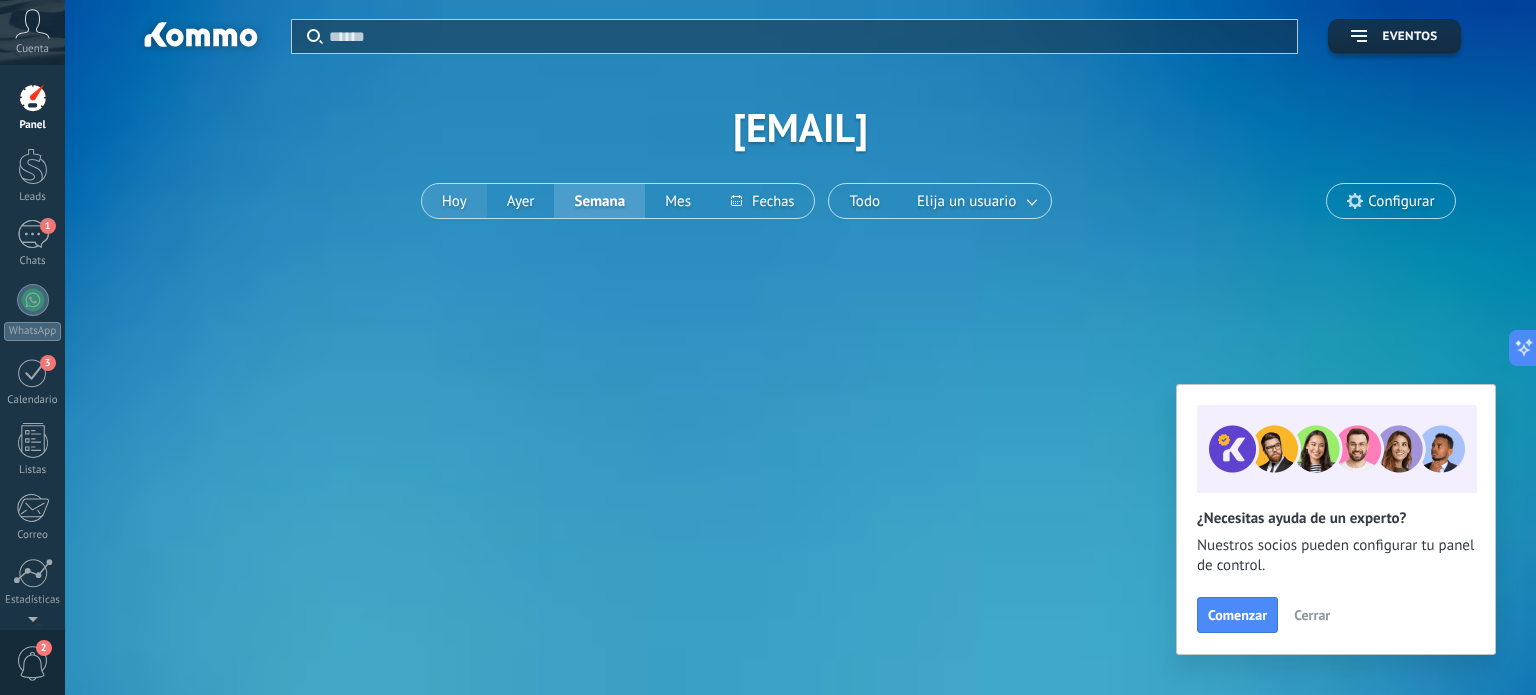 click on "Hoy" at bounding box center (454, 201) 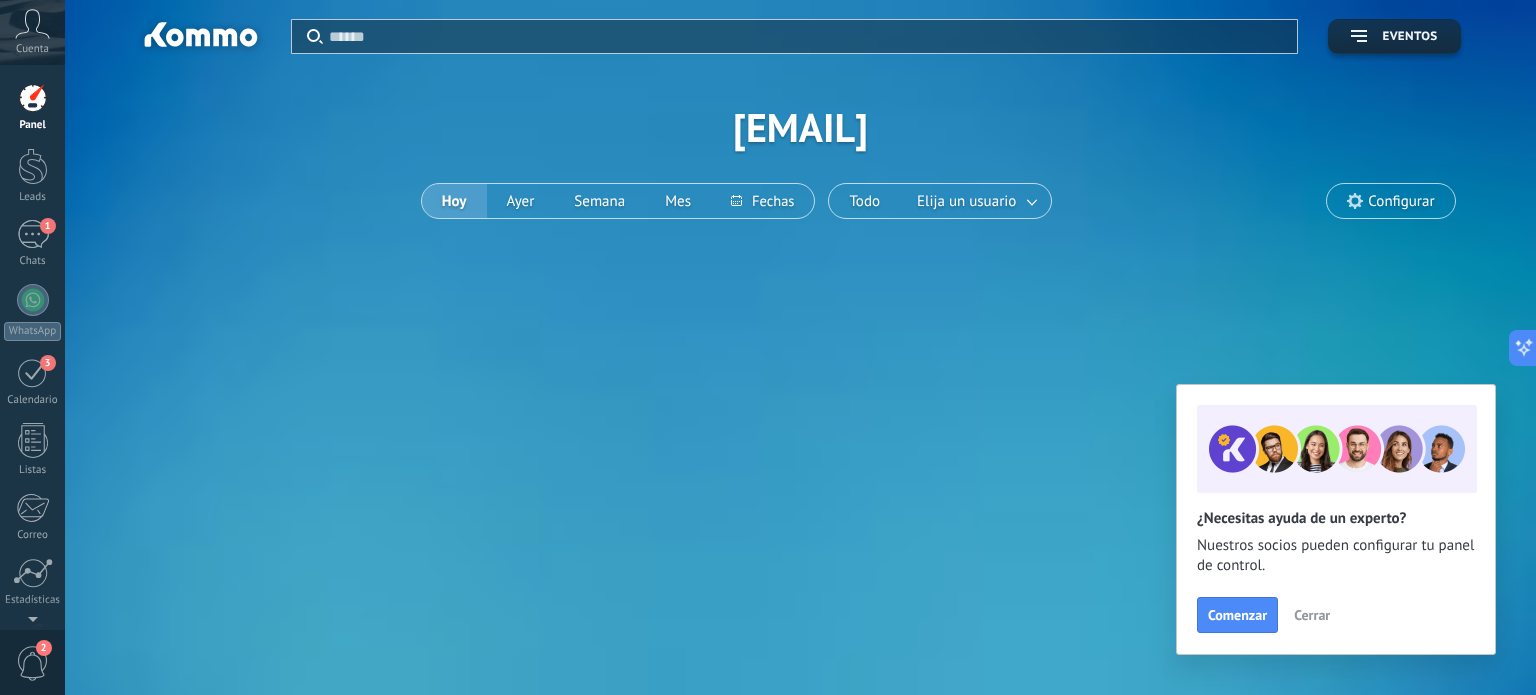 click at bounding box center (33, 98) 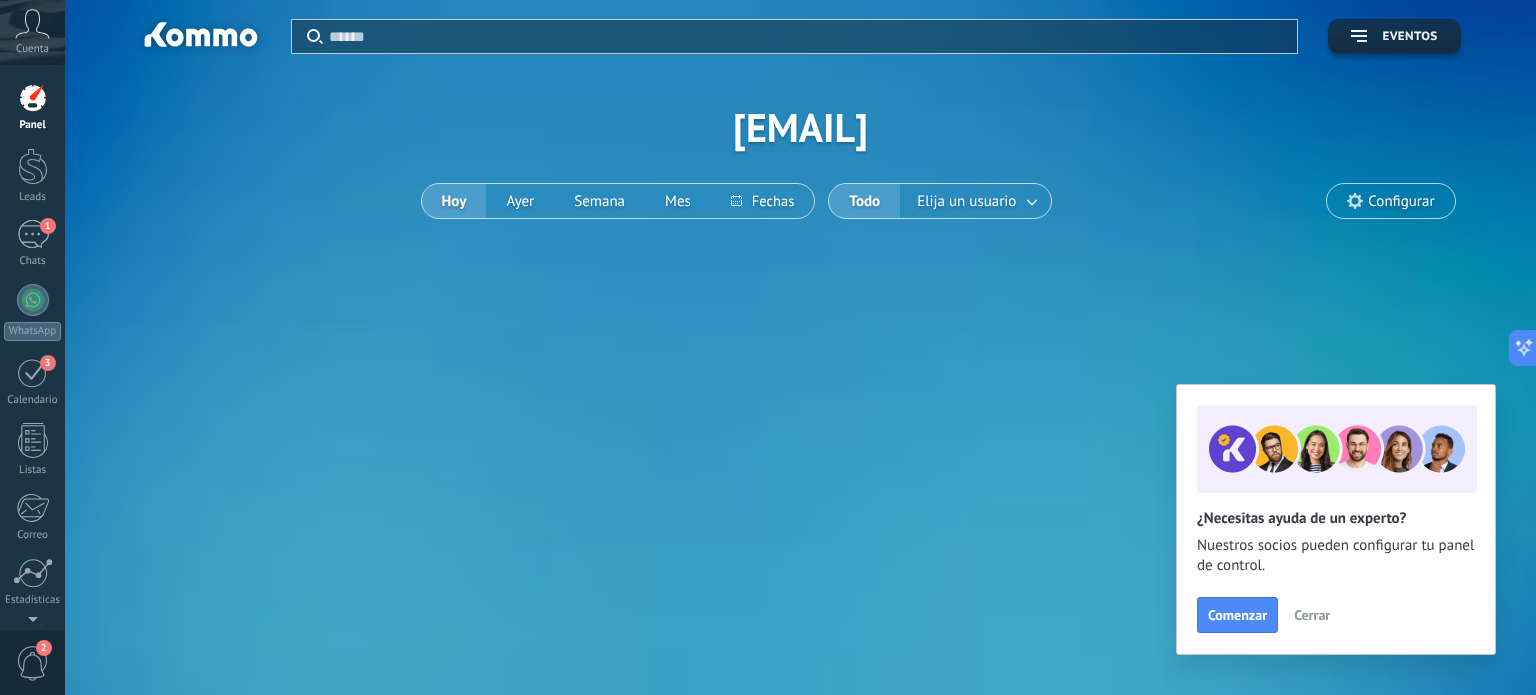 click on "Configurar" at bounding box center [1401, 201] 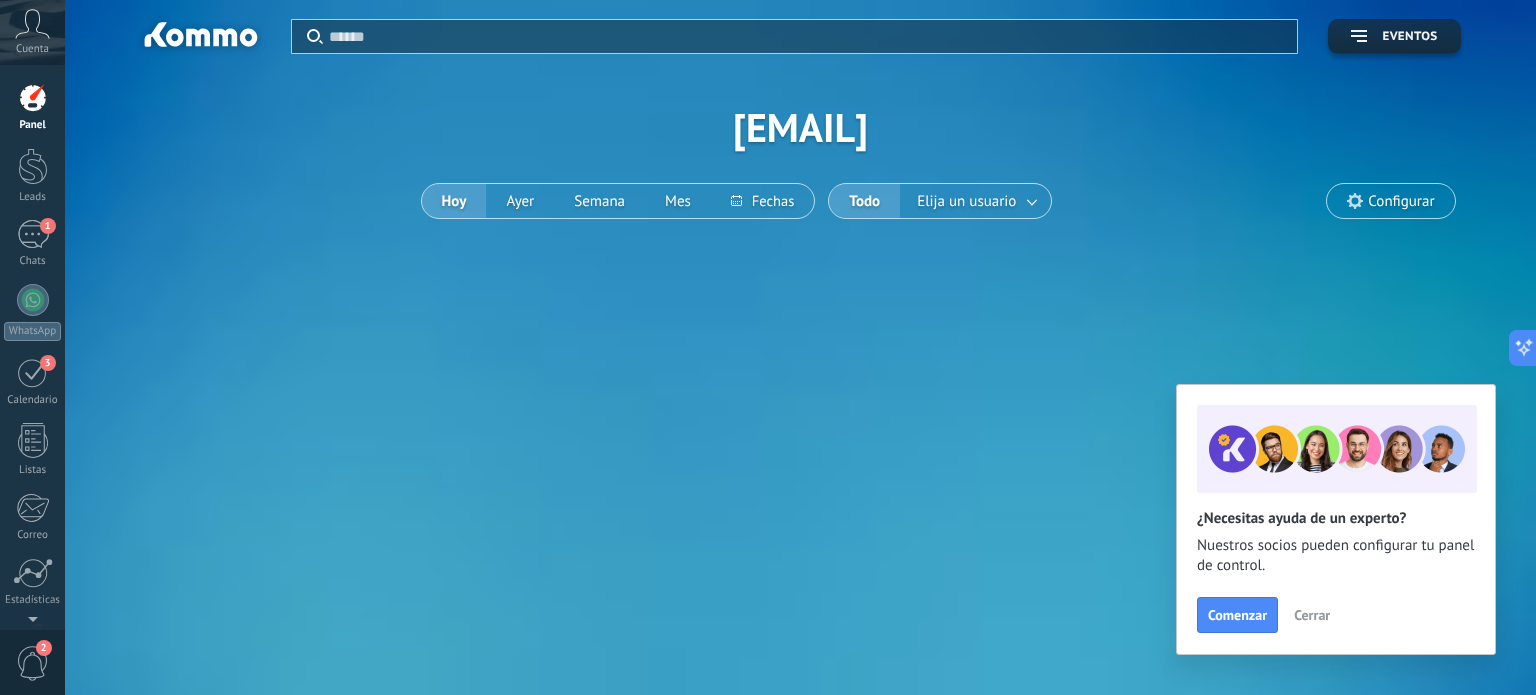 click on "Cerrar" at bounding box center (1312, 615) 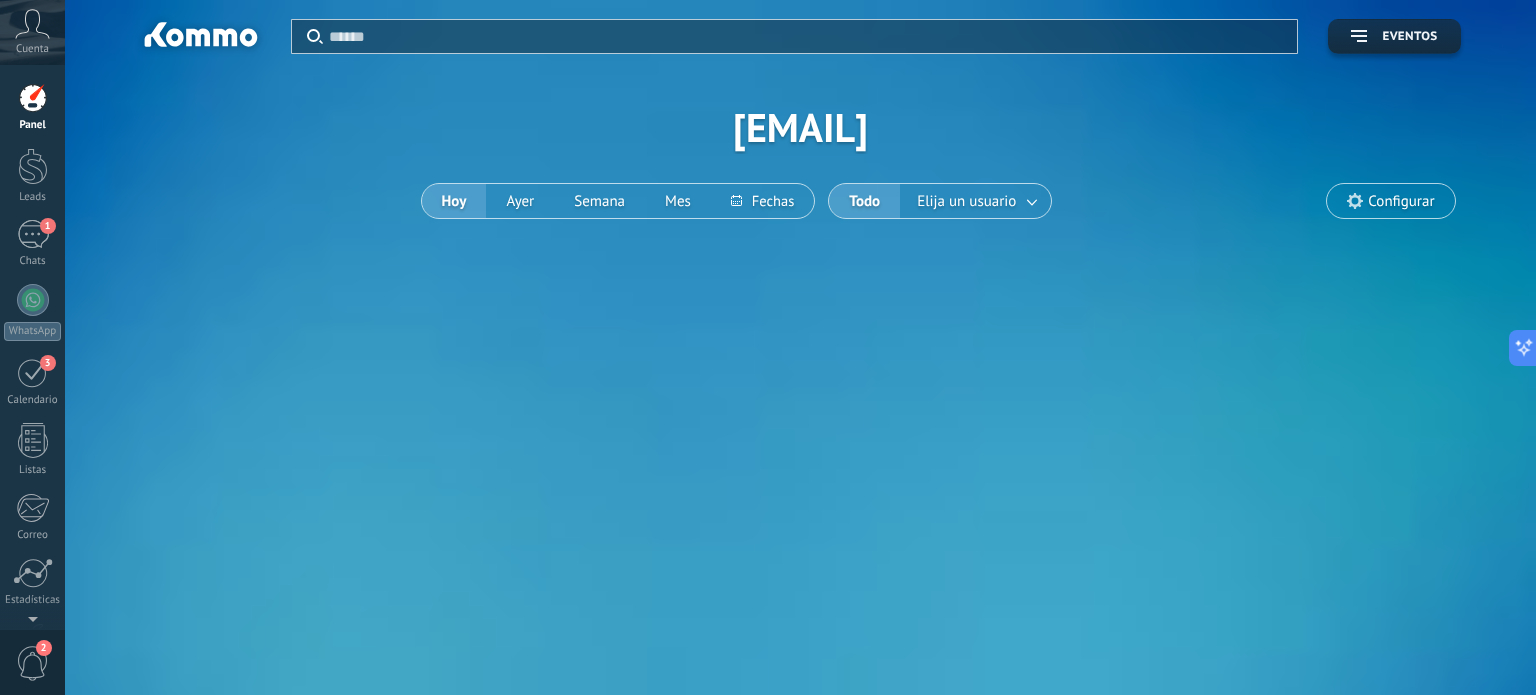 click on "Configurar" at bounding box center [1401, 201] 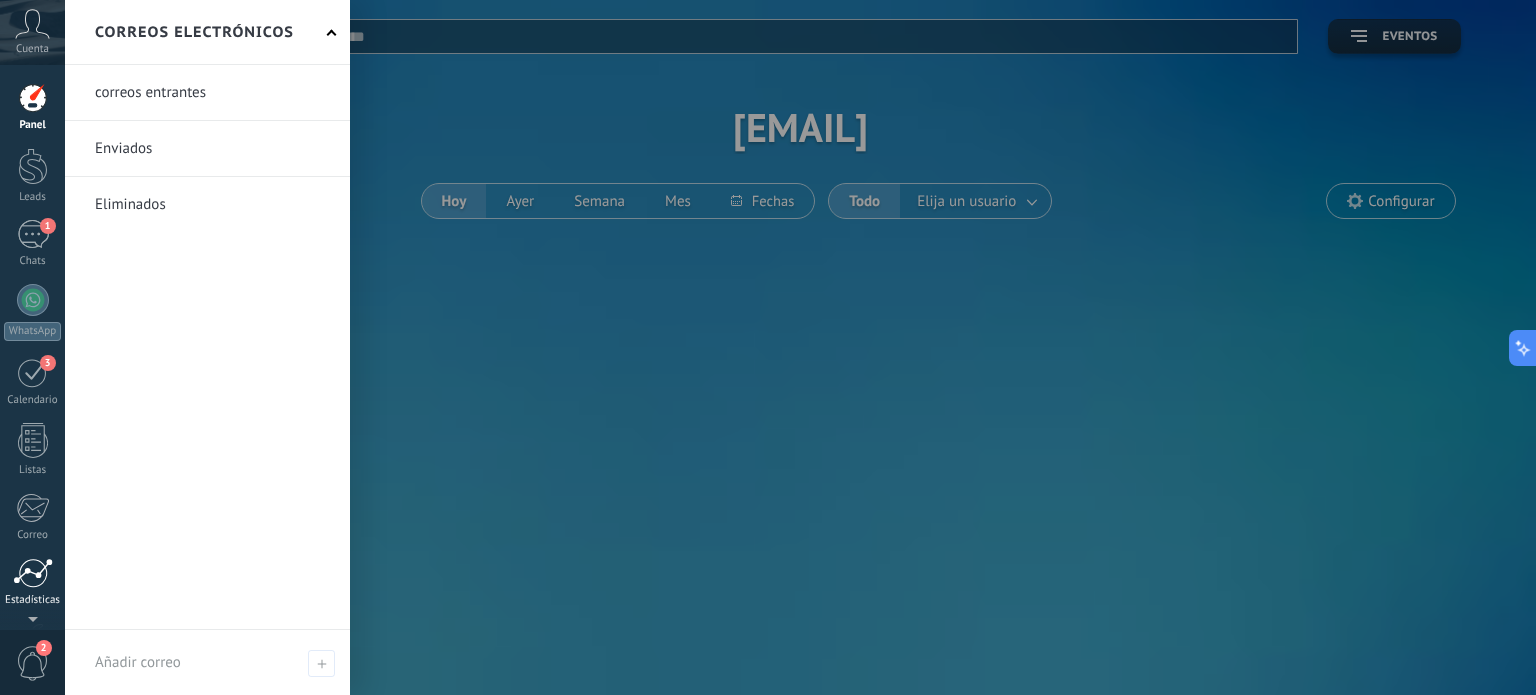 click at bounding box center (33, 573) 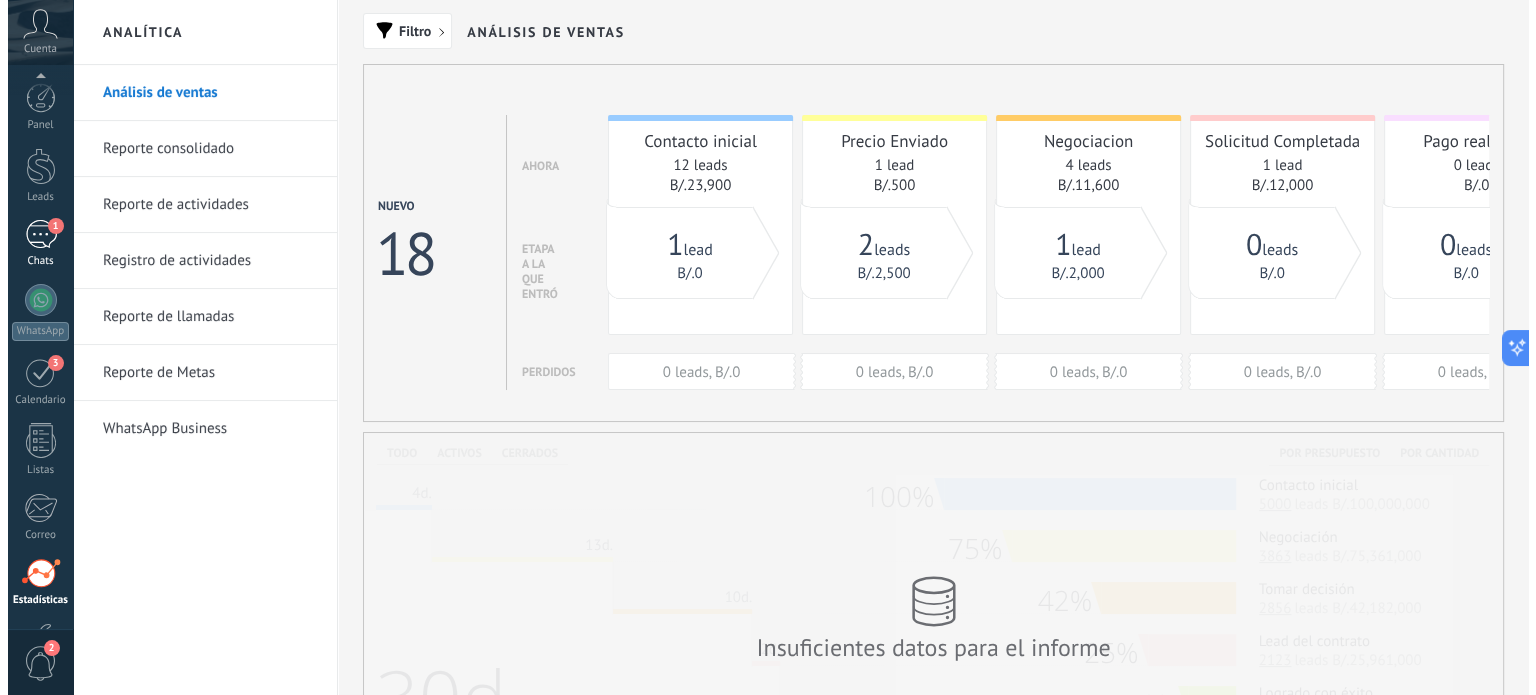 scroll, scrollTop: 136, scrollLeft: 0, axis: vertical 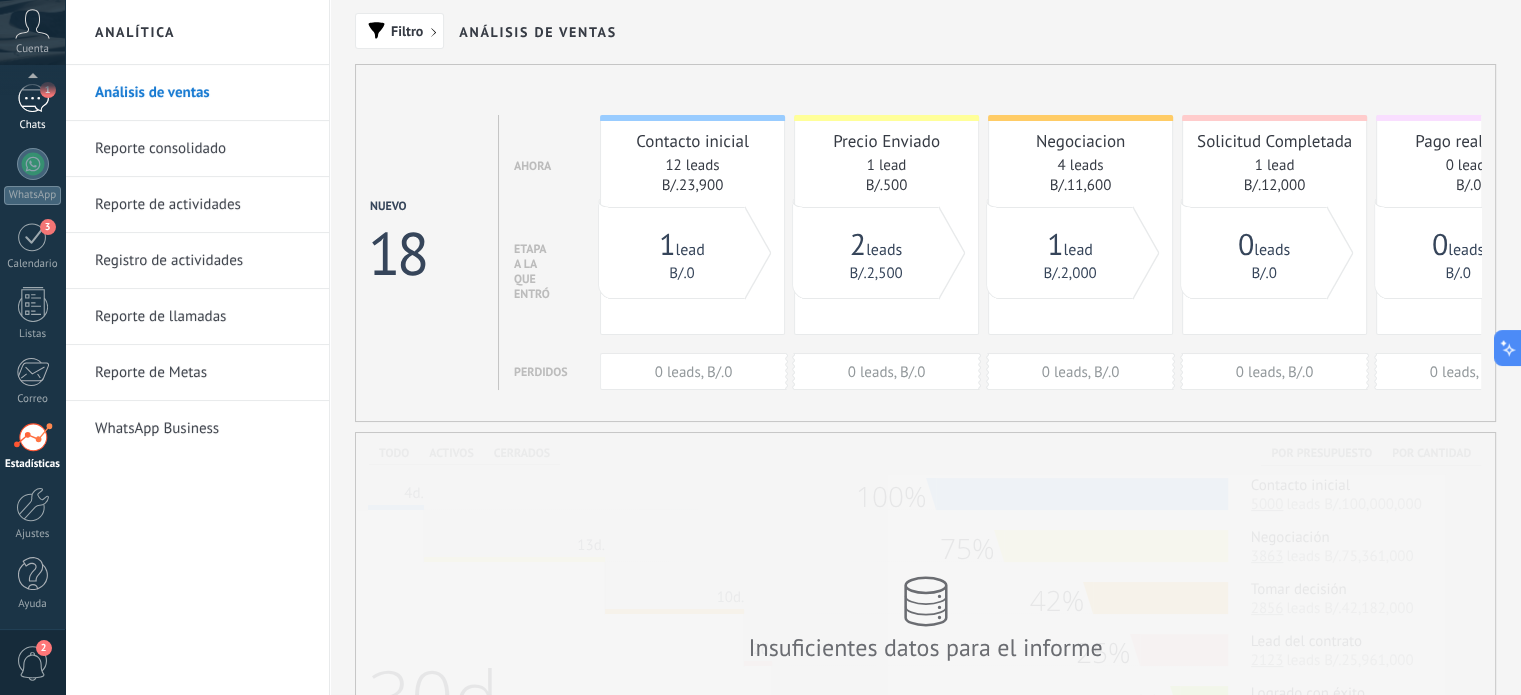 click on "1" at bounding box center [33, 98] 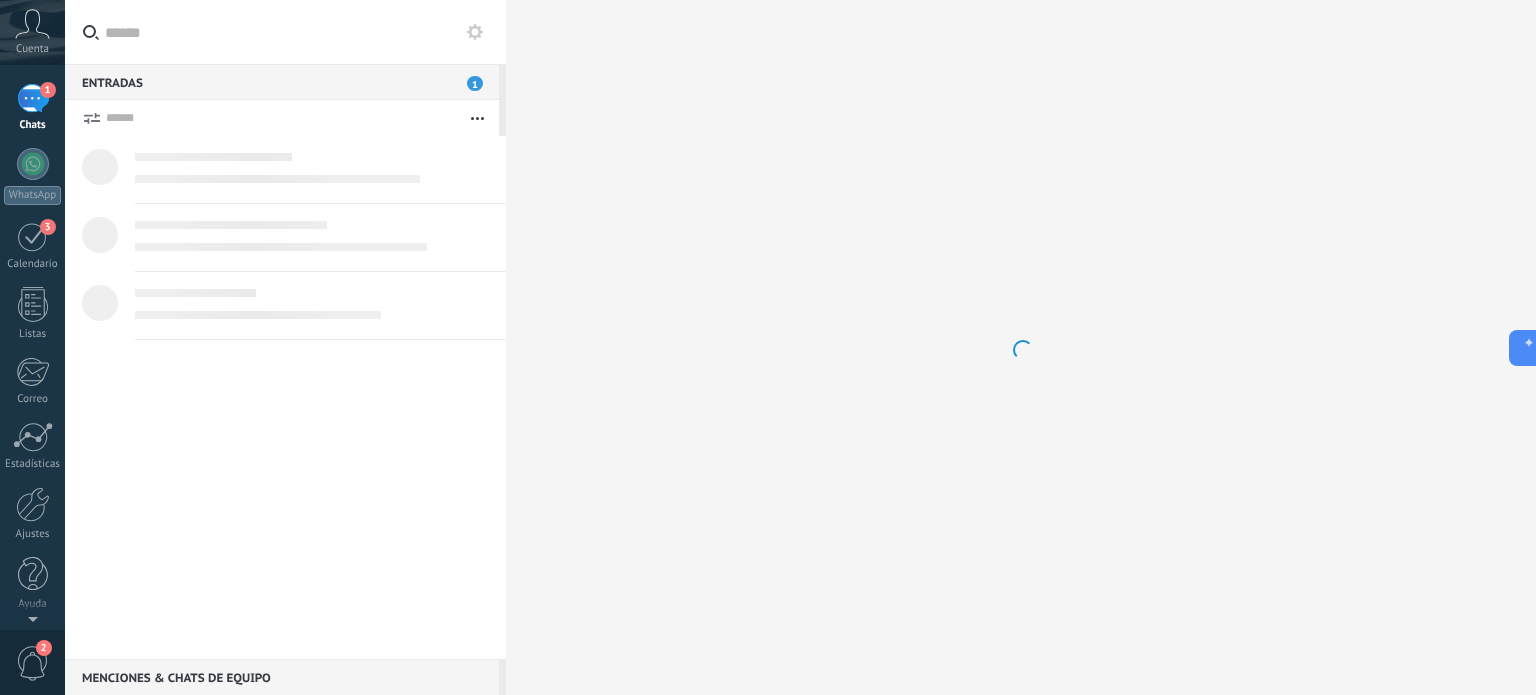 scroll, scrollTop: 0, scrollLeft: 0, axis: both 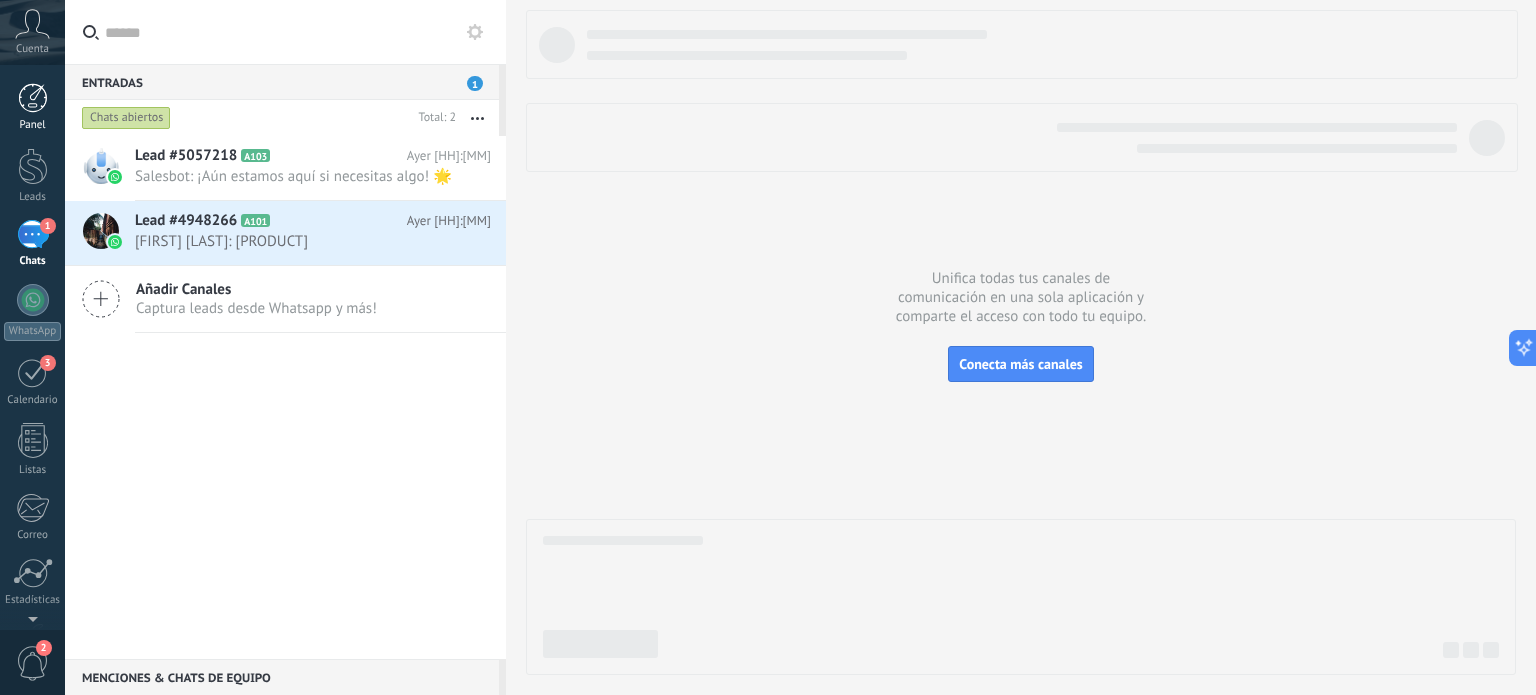 click at bounding box center (33, 98) 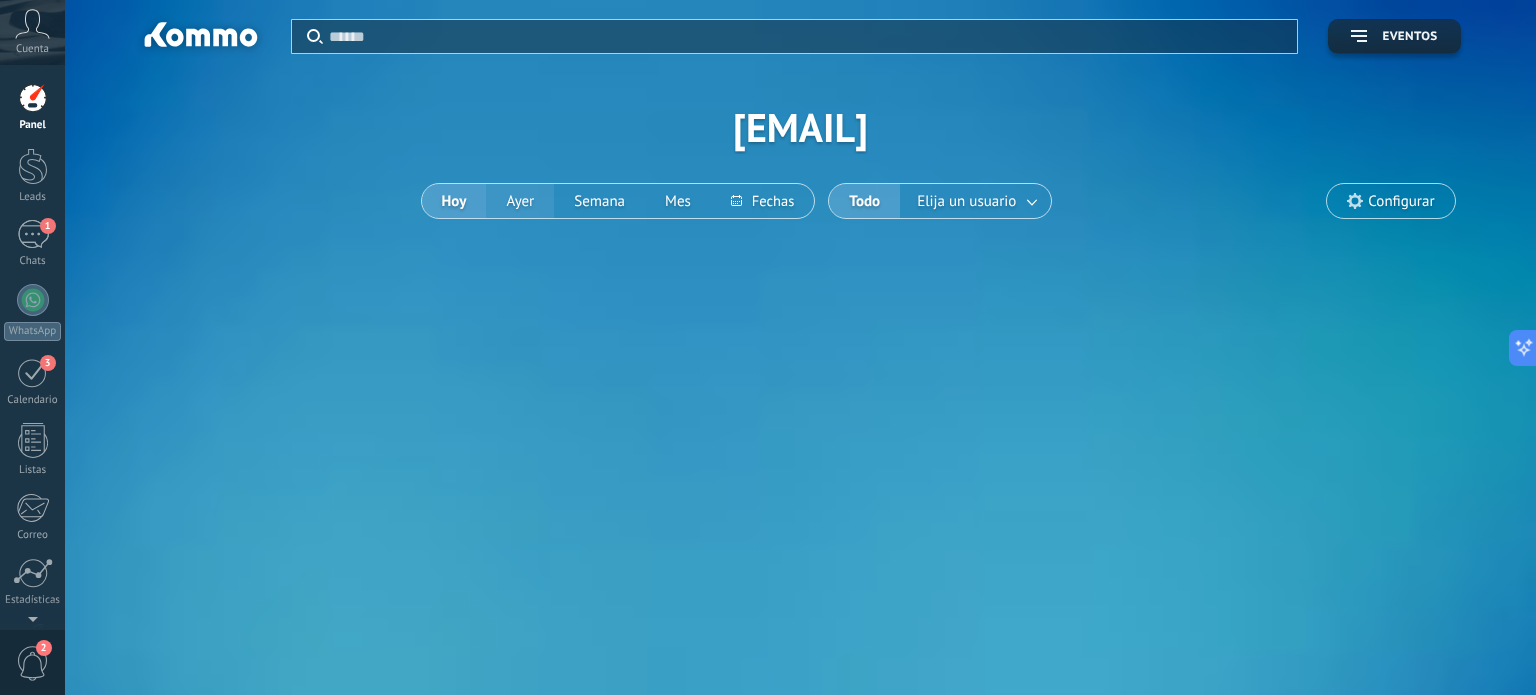 click on "Ayer" at bounding box center [520, 201] 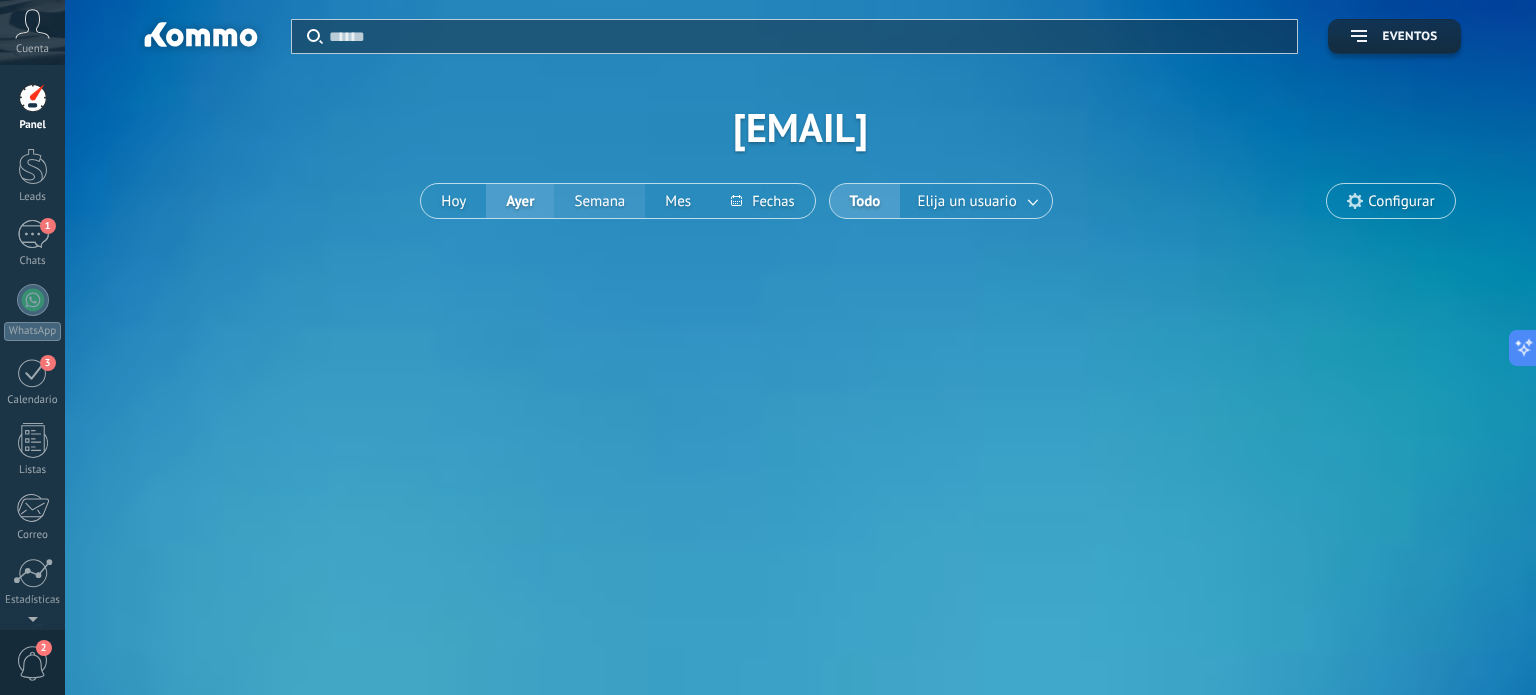 click on "Semana" at bounding box center [599, 201] 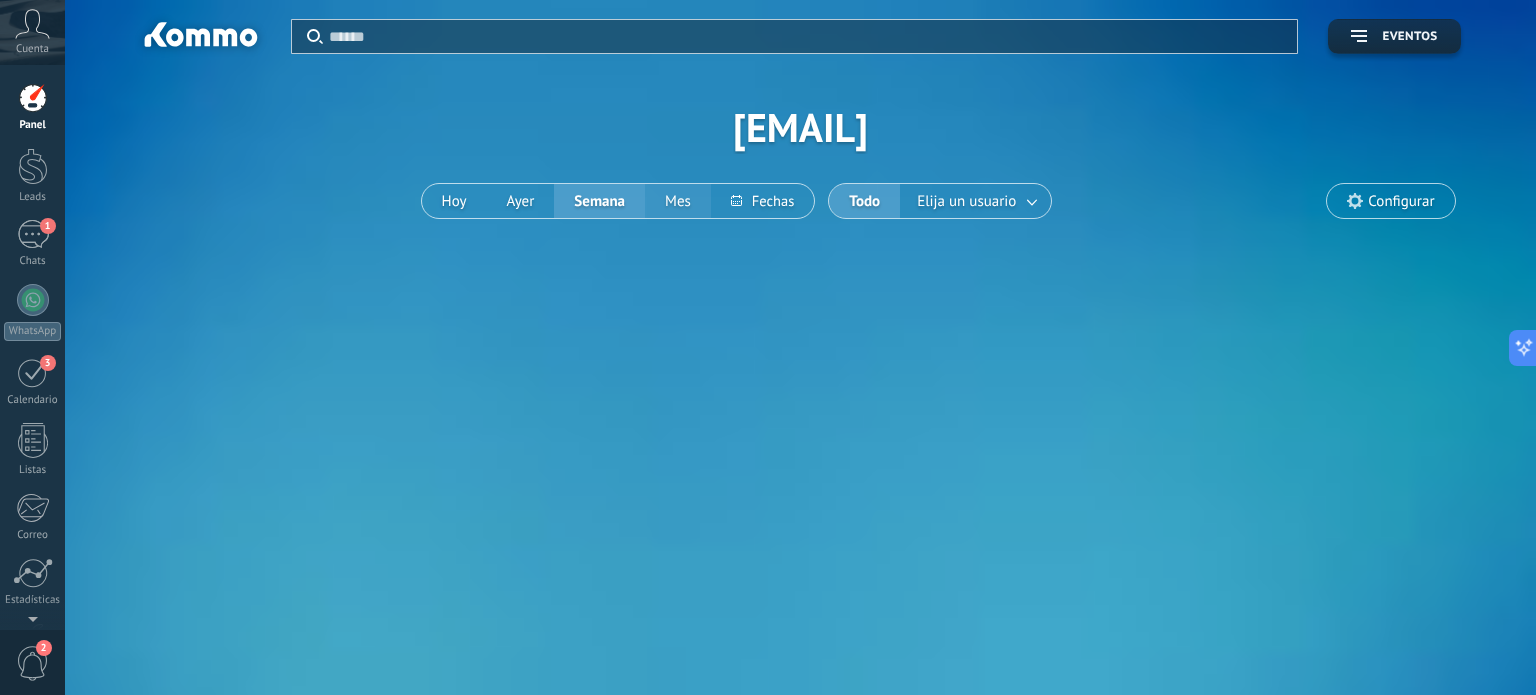 click on "Mes" at bounding box center [678, 201] 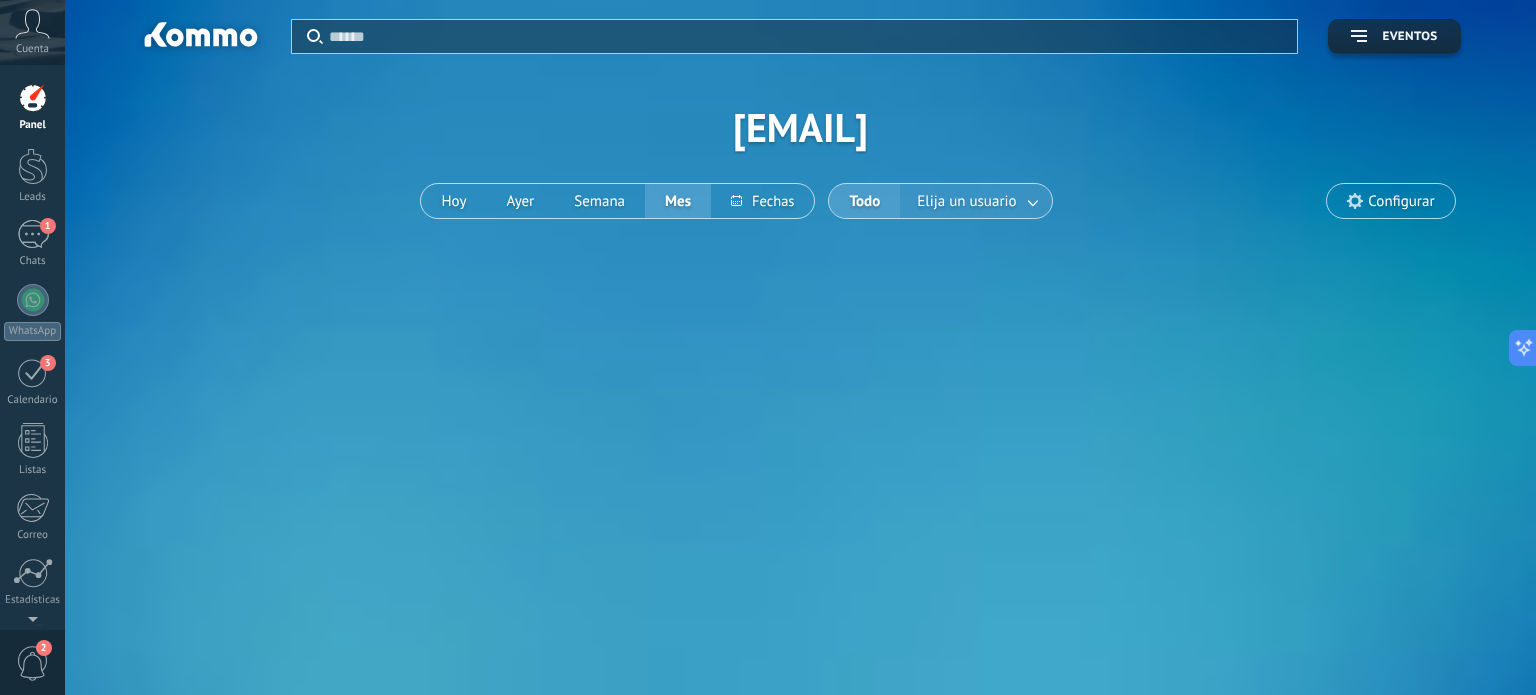 click at bounding box center (1034, 201) 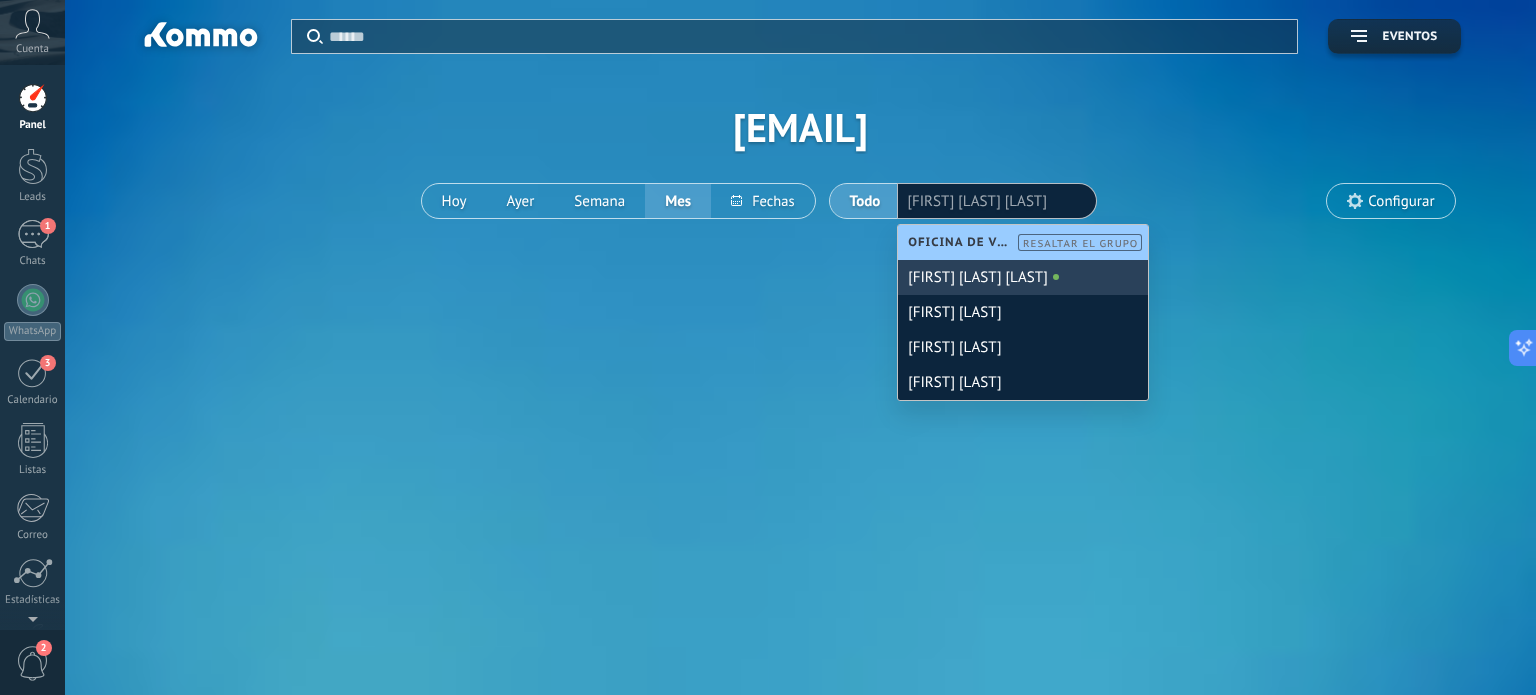 click on "[FIRST] [LAST] [LAST]" at bounding box center (1023, 277) 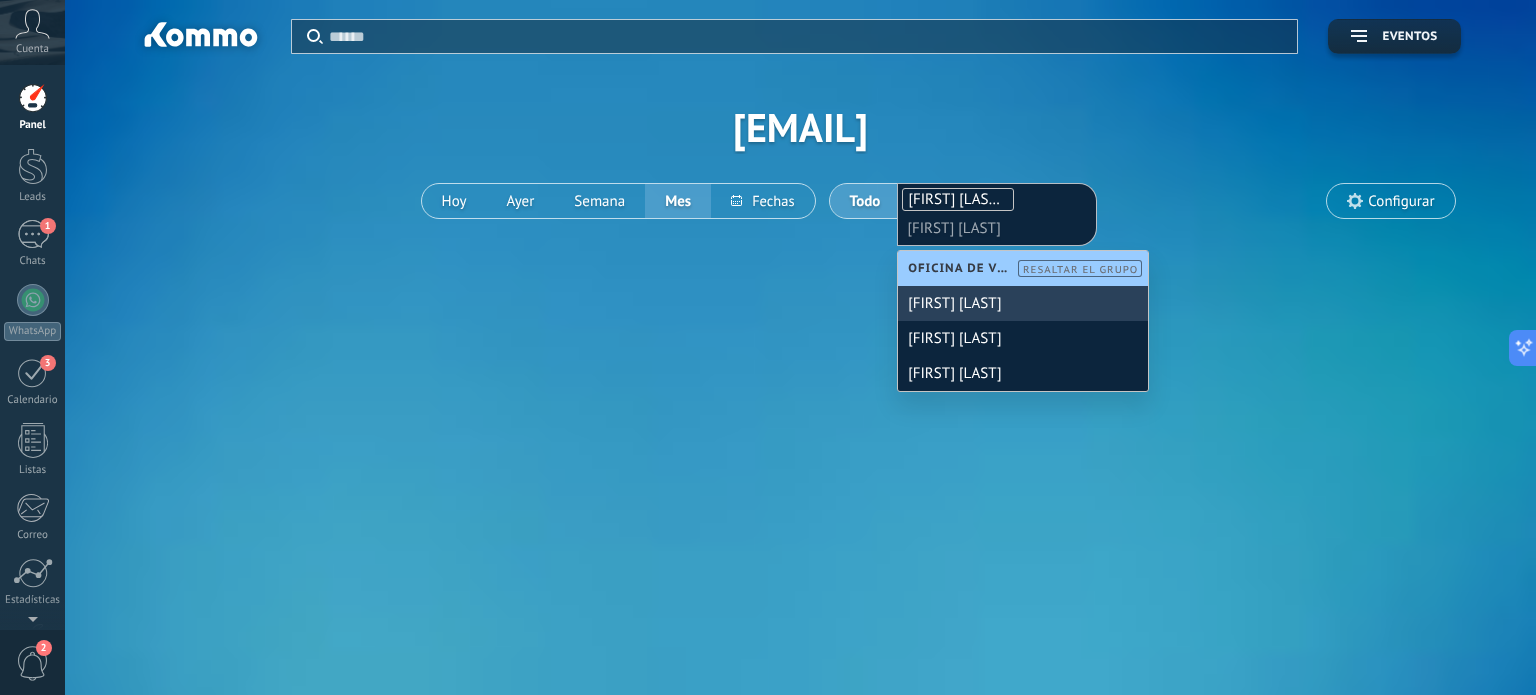 click on "Aplicar Eventos [EMAIL] Hoy Ayer Semana Mes Todo Elija un usuario [FIRST] [LAST] [FIRST] [LAST] Configurar" at bounding box center (800, 157) 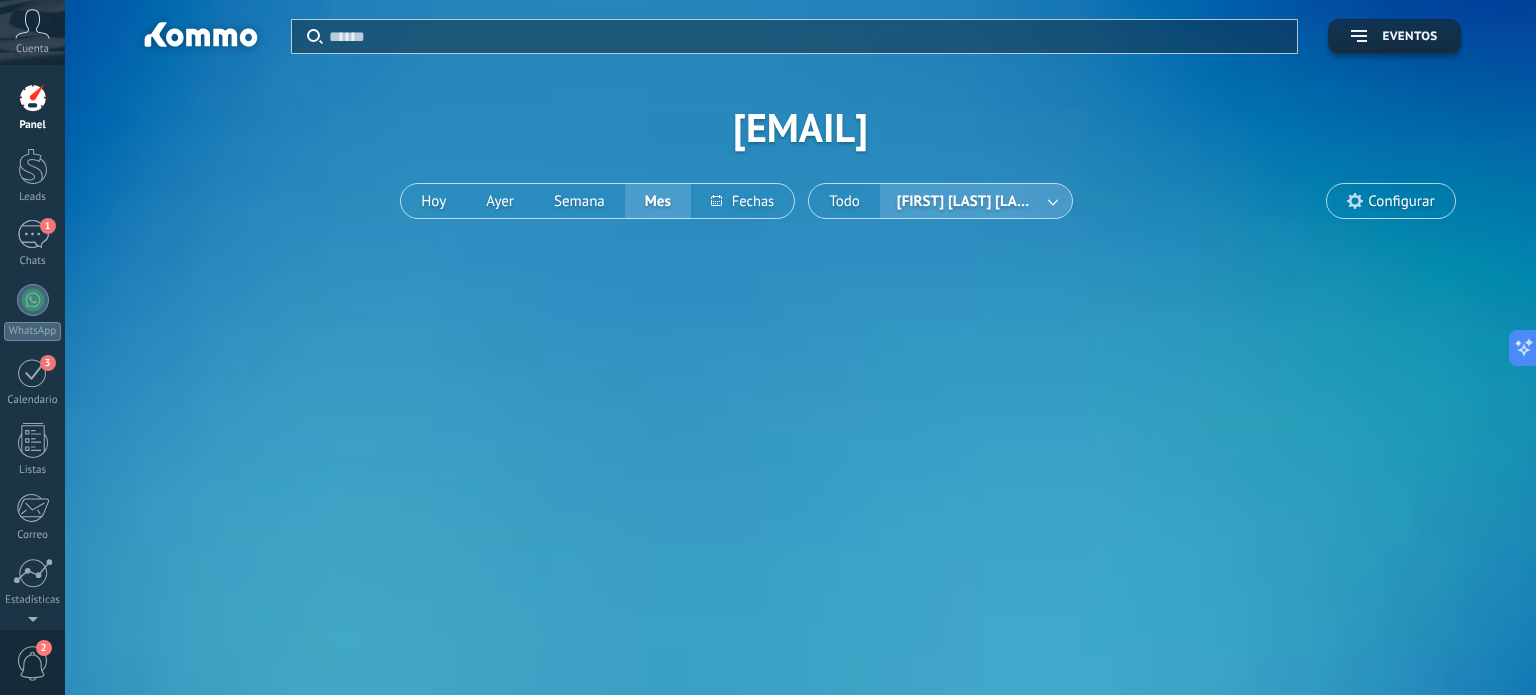 click on "[FIRST] [LAST] [LAST]" at bounding box center [967, 201] 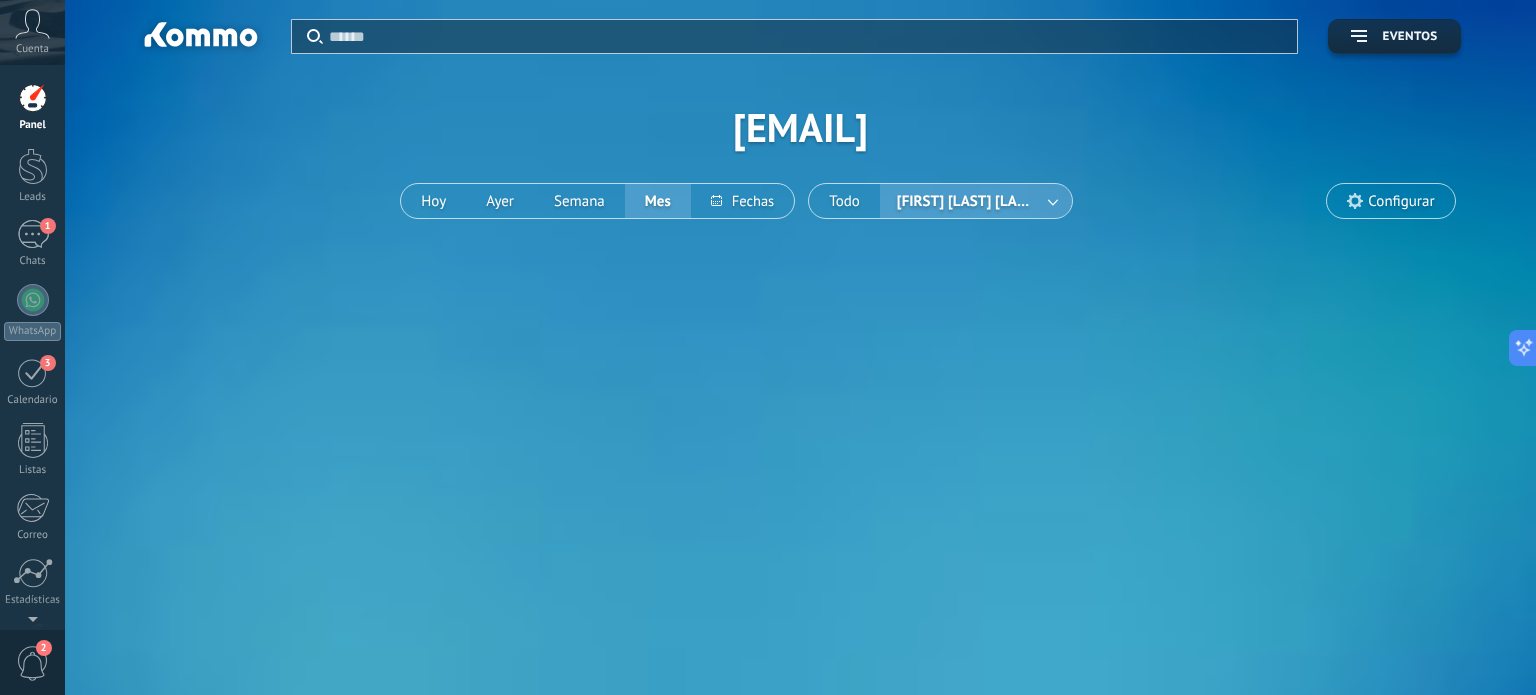 click on "Configurar" at bounding box center [1401, 201] 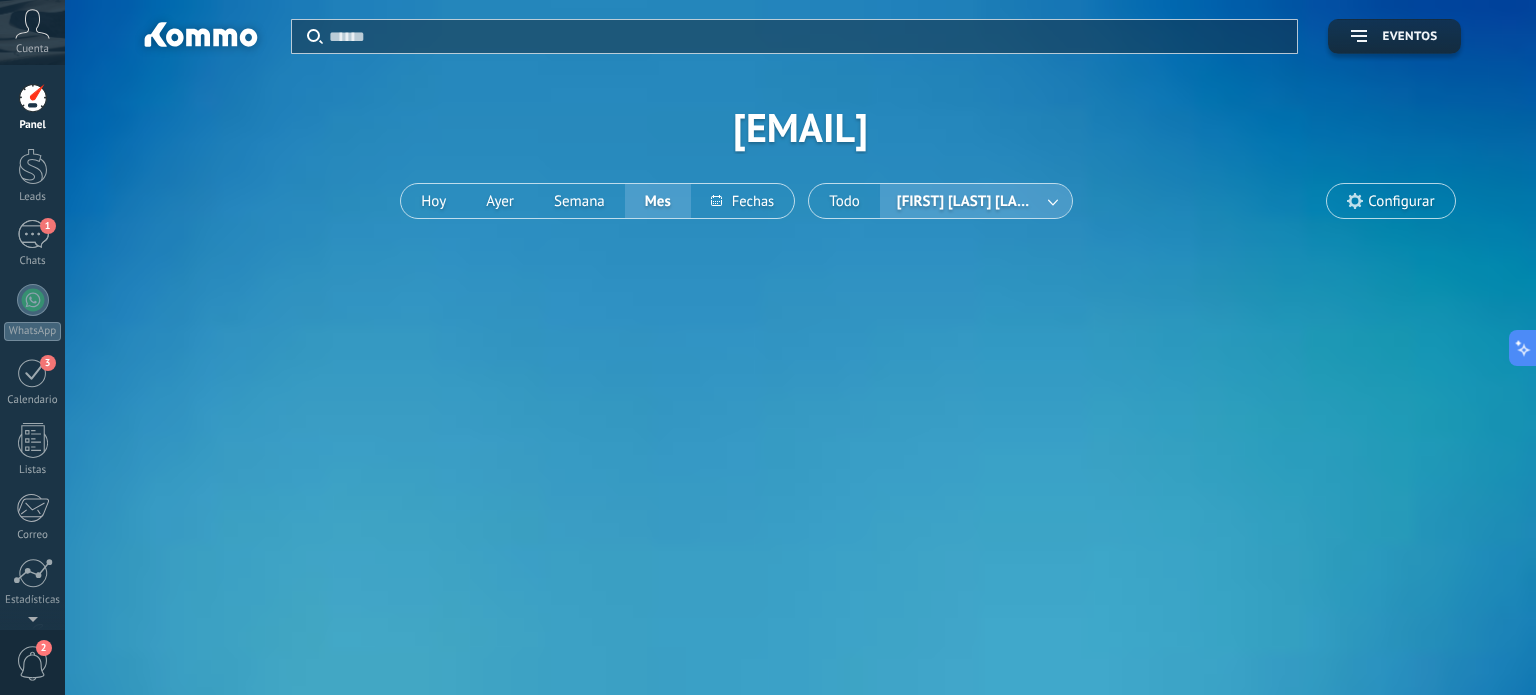 click on "Configurar" at bounding box center (1401, 201) 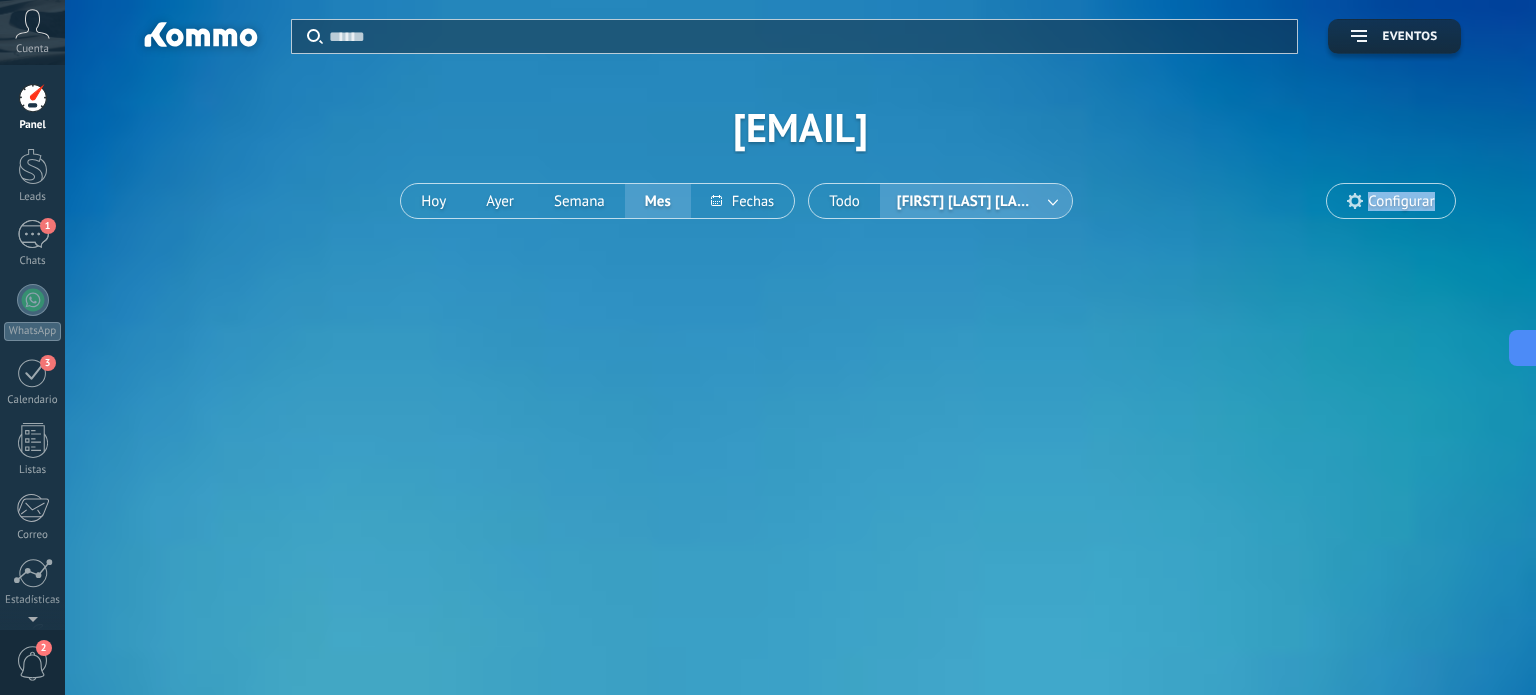 click on "Configurar" at bounding box center (1401, 201) 